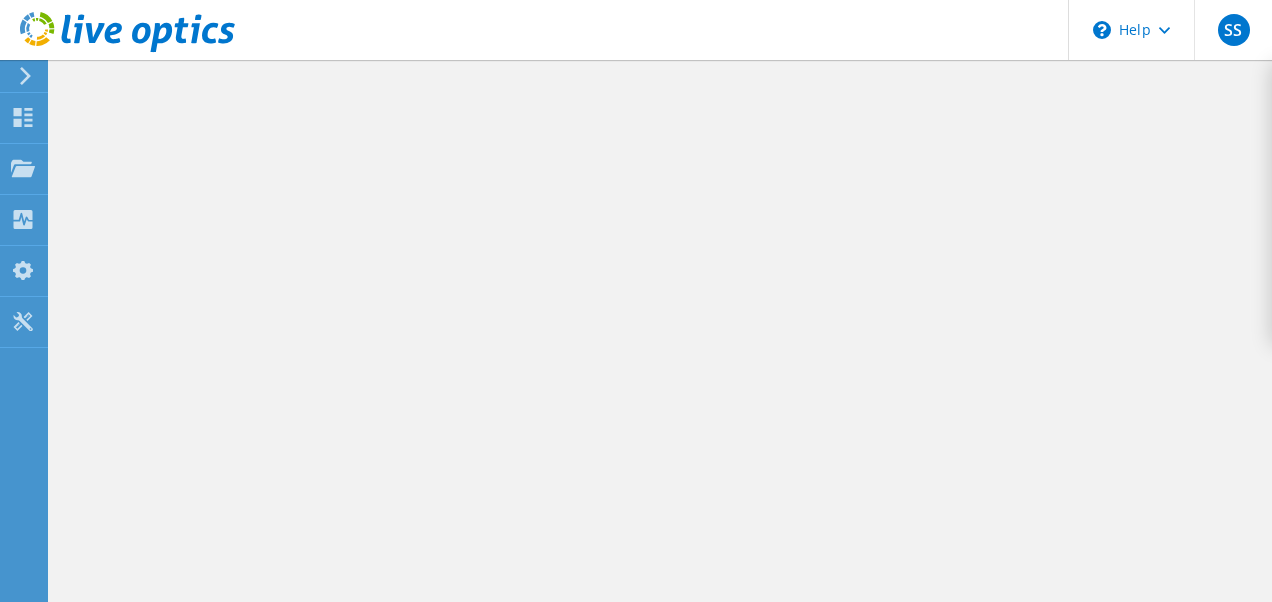 scroll, scrollTop: 0, scrollLeft: 0, axis: both 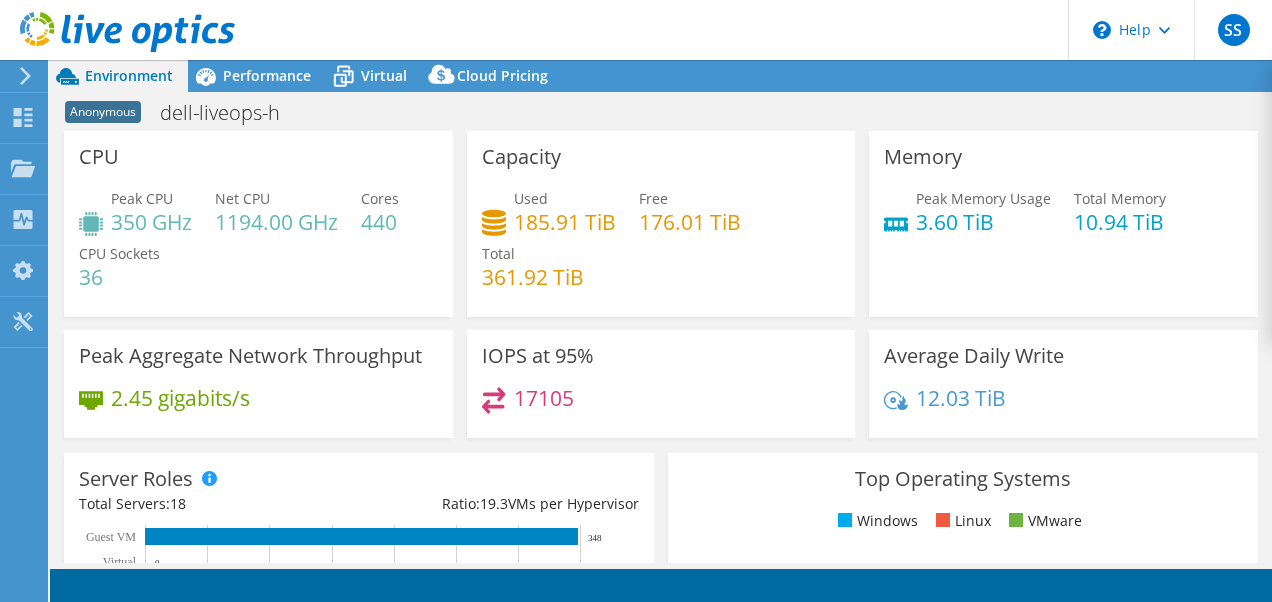 select on "Mumbai" 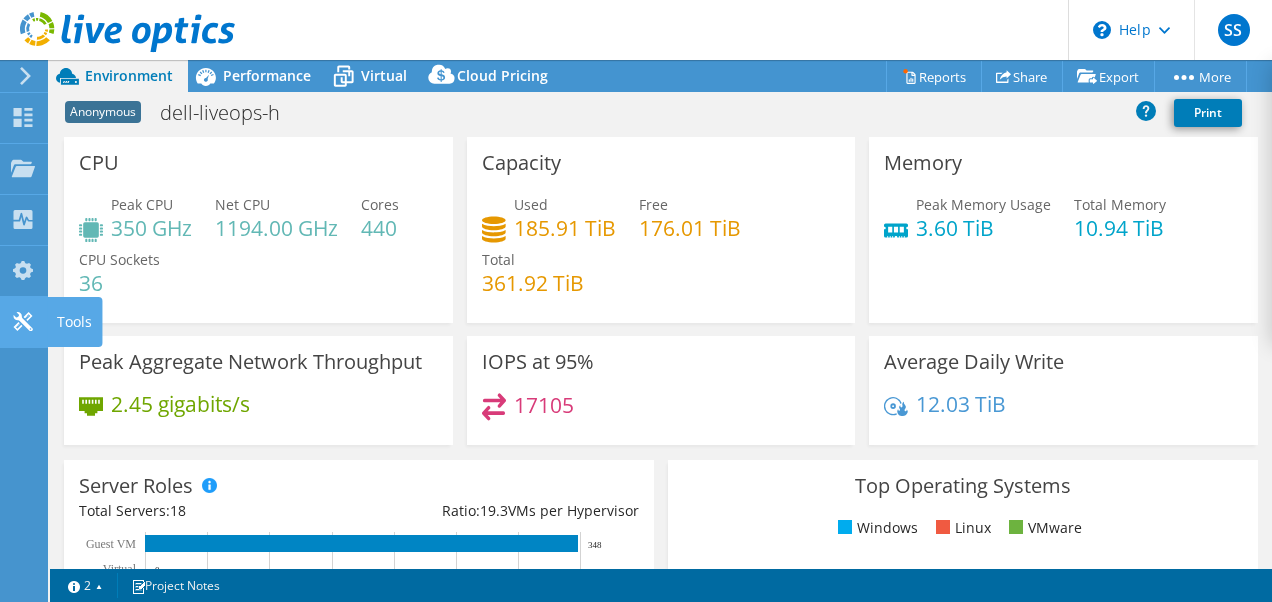 click 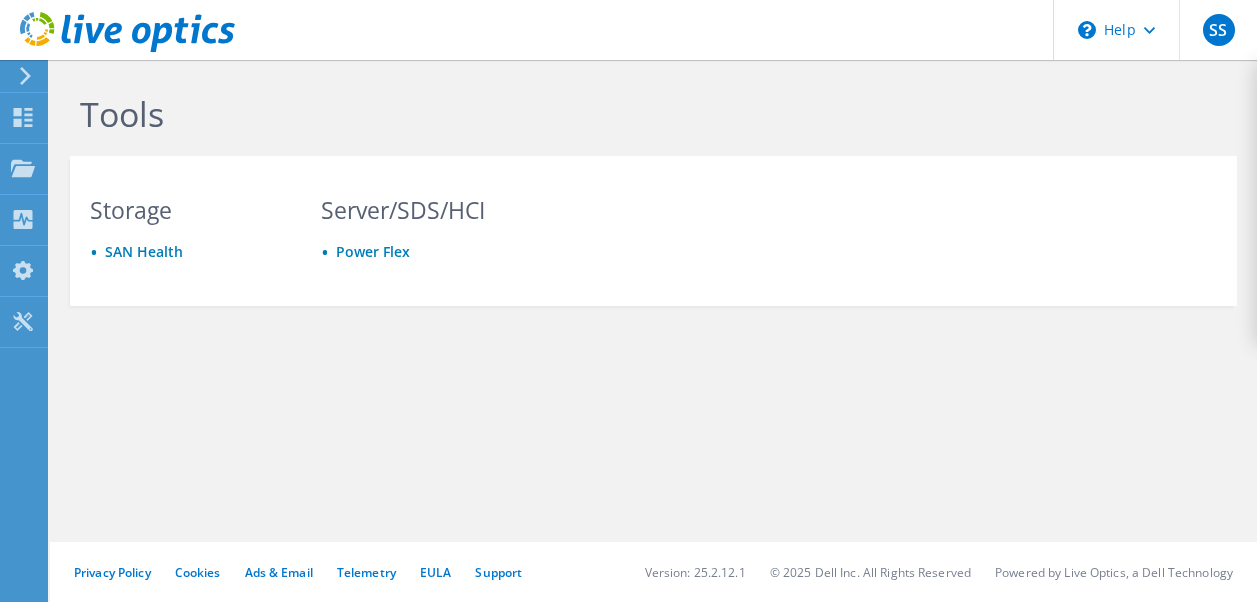 scroll, scrollTop: 0, scrollLeft: 0, axis: both 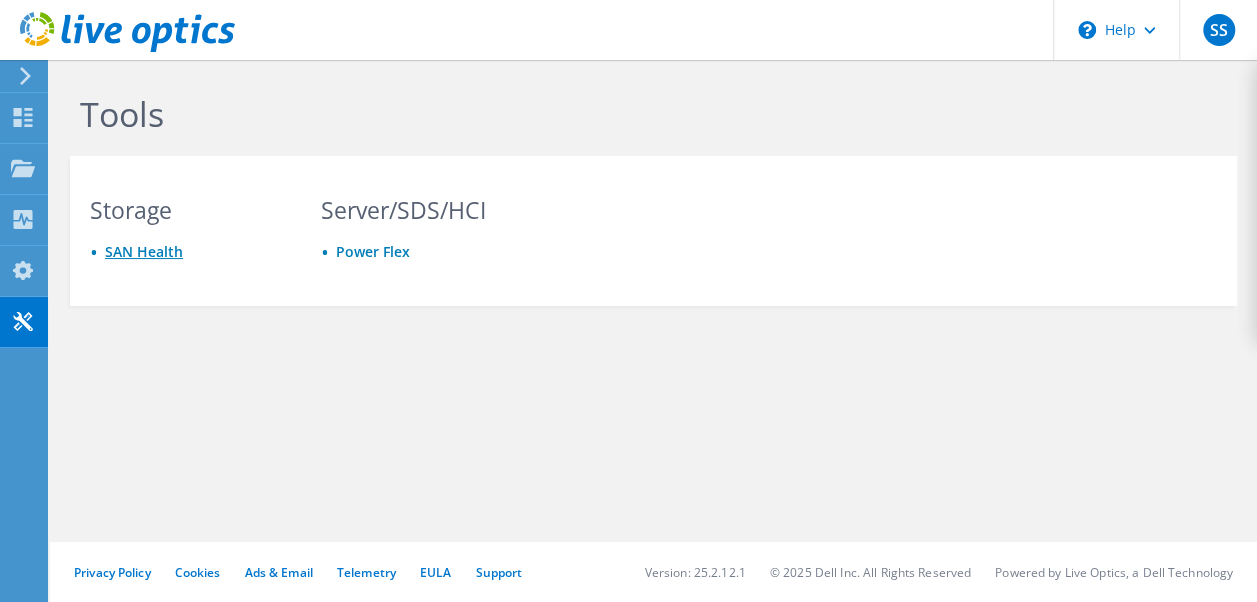 click on "SAN Health" at bounding box center (144, 251) 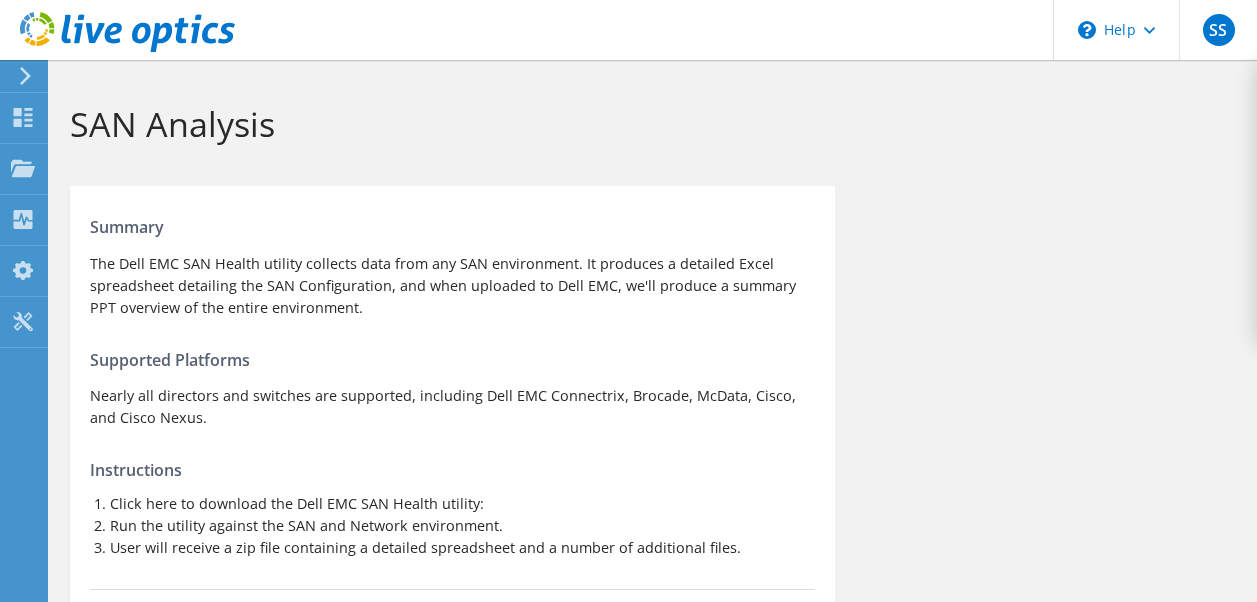 scroll, scrollTop: 0, scrollLeft: 0, axis: both 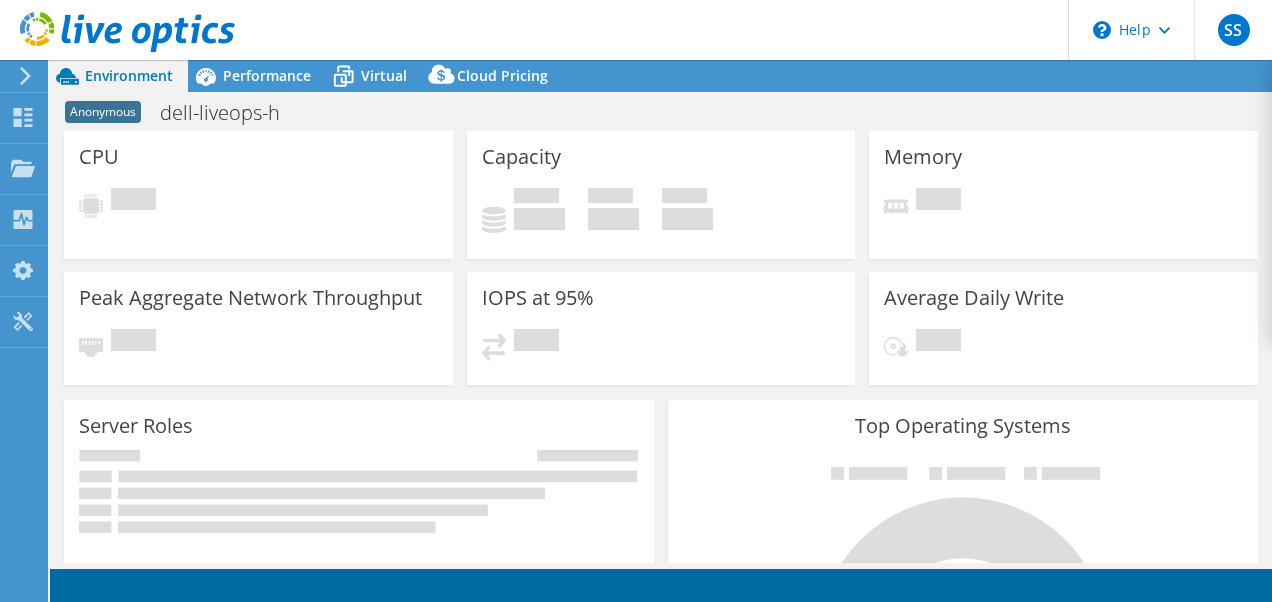 select on "Mumbai" 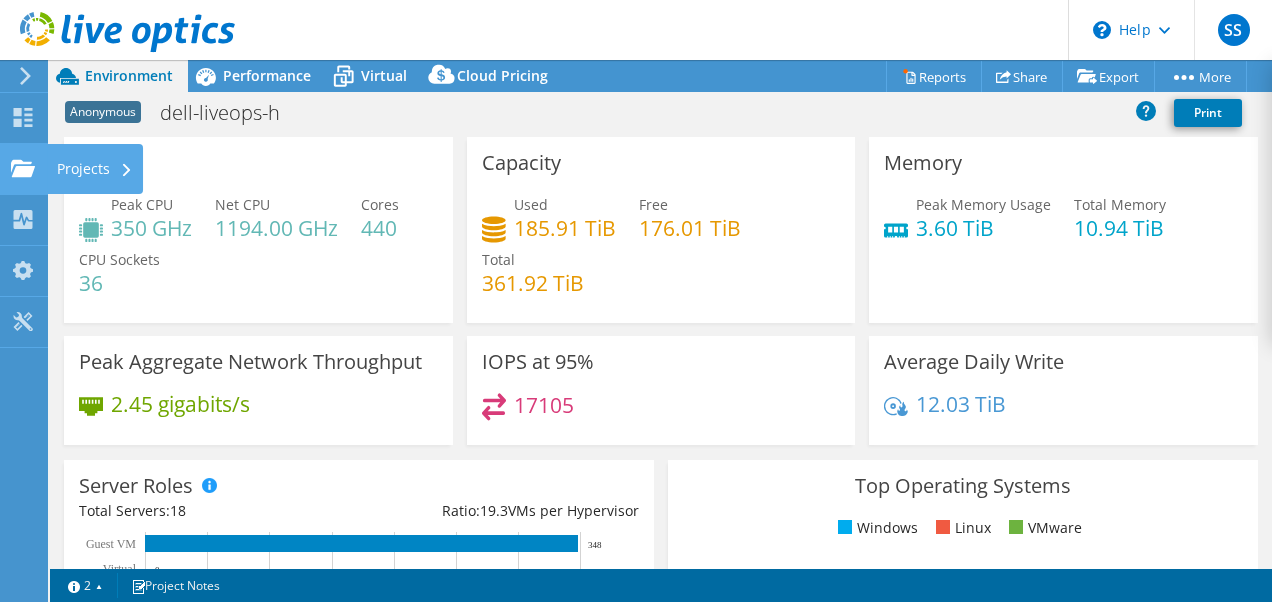 click 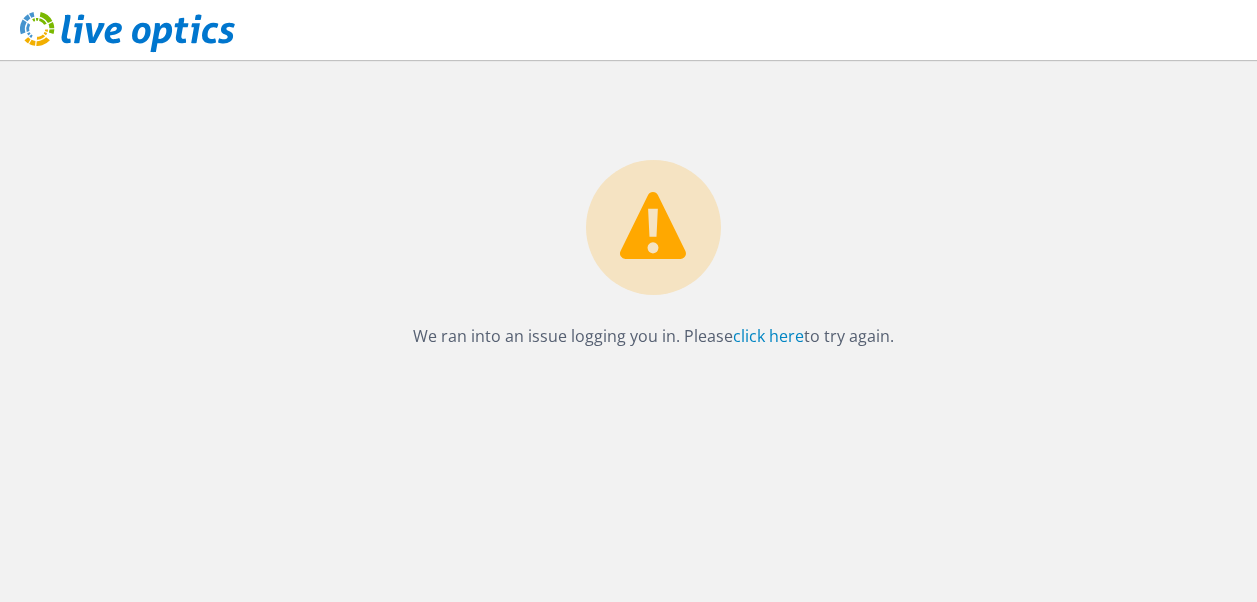 scroll, scrollTop: 0, scrollLeft: 0, axis: both 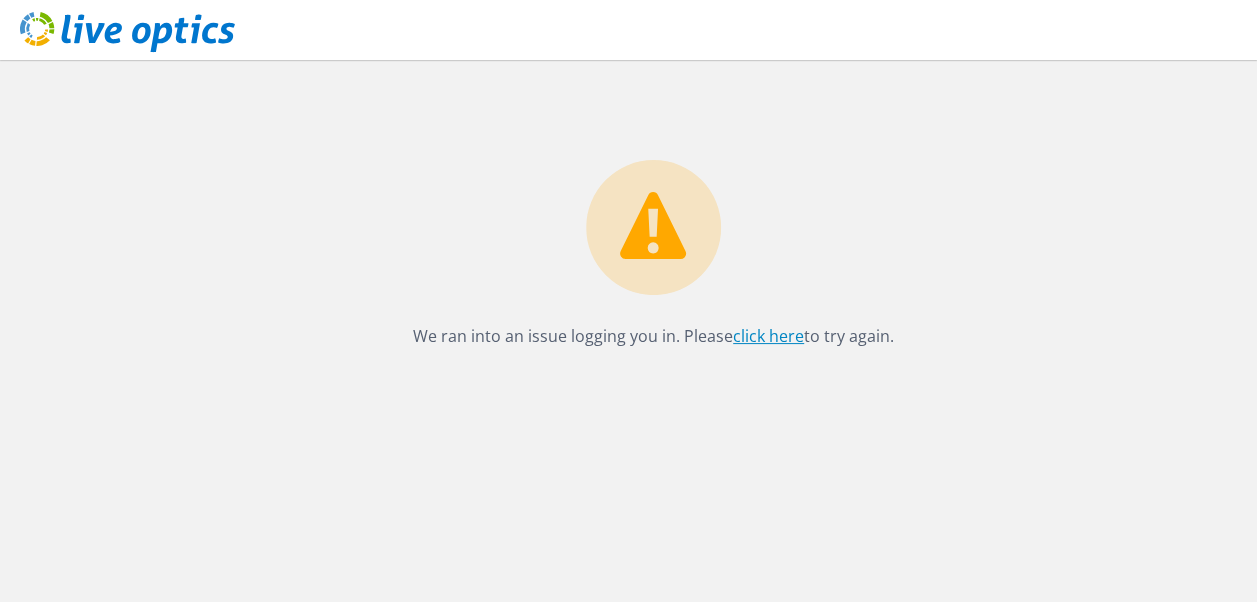 click on "click here" at bounding box center (768, 336) 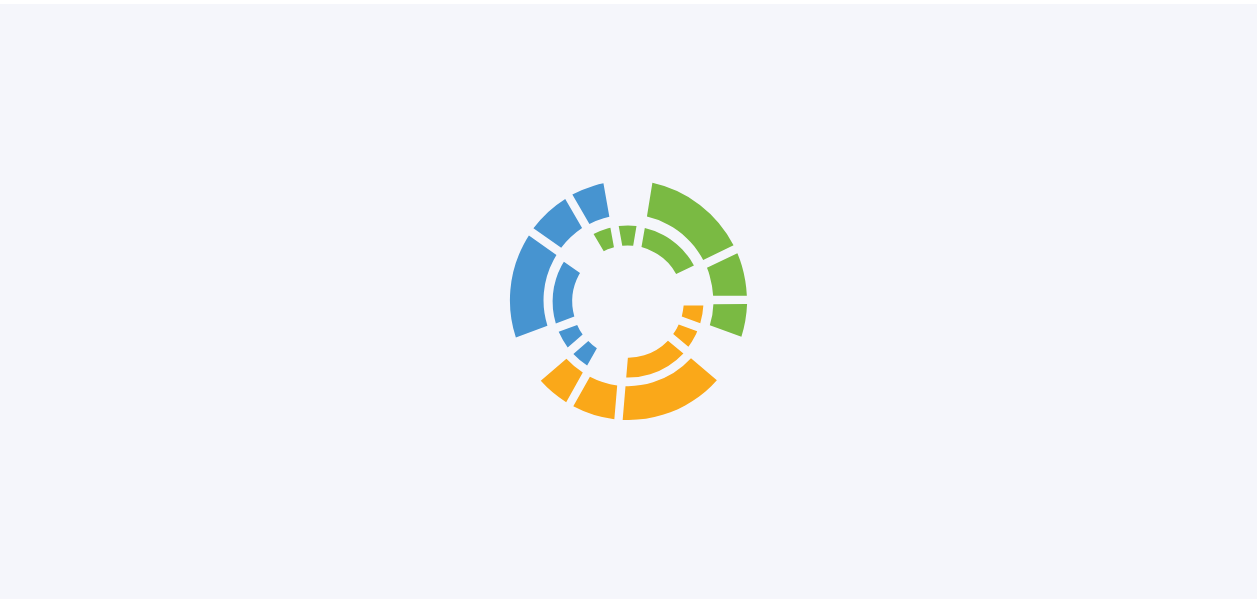 scroll, scrollTop: 0, scrollLeft: 0, axis: both 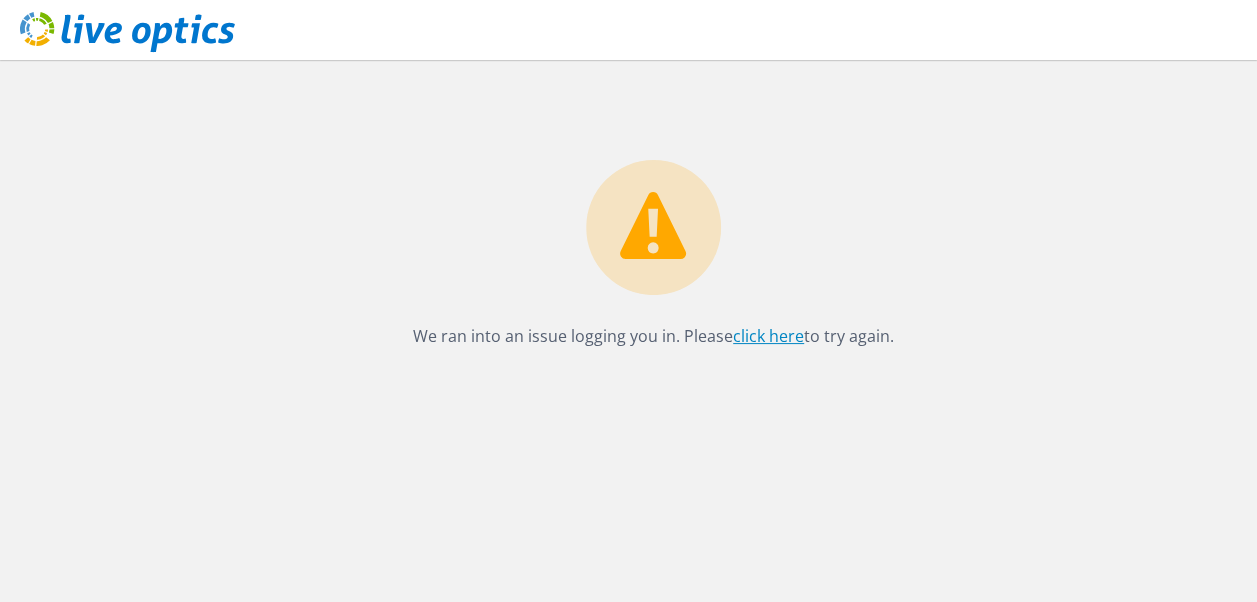 click on "click here" at bounding box center (768, 336) 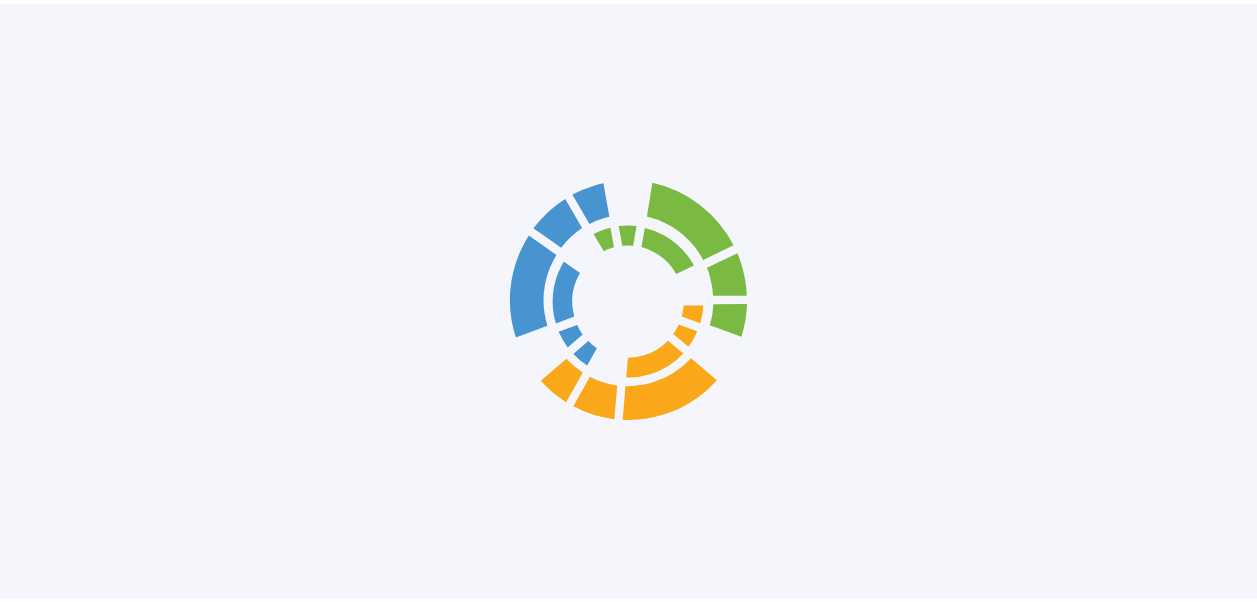 scroll, scrollTop: 0, scrollLeft: 0, axis: both 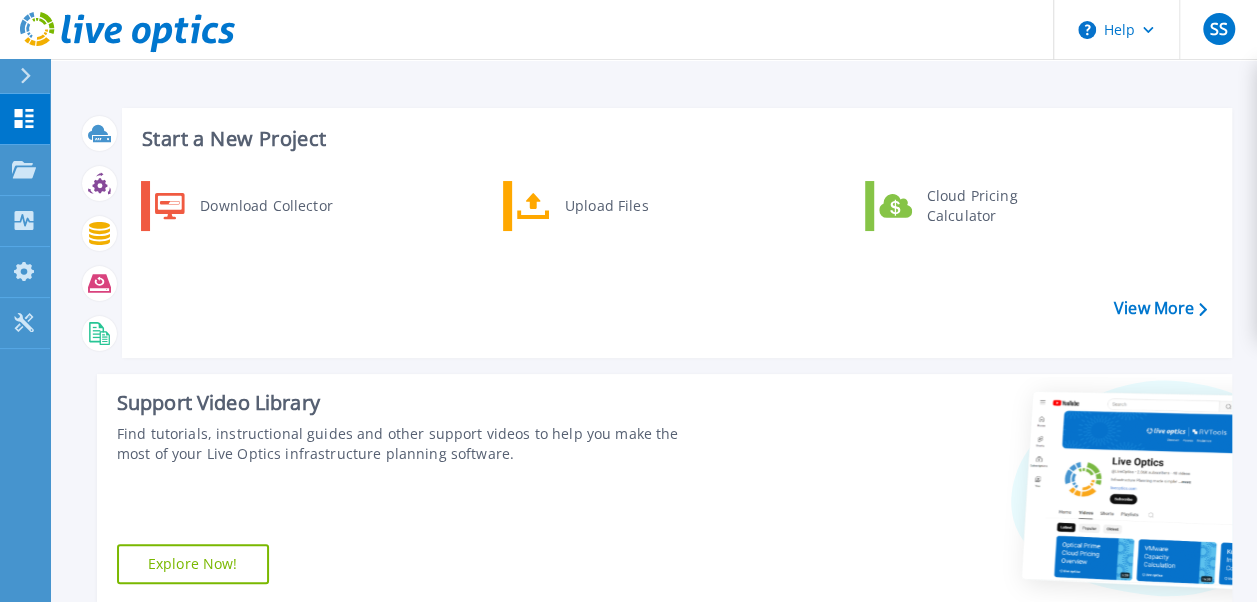 click 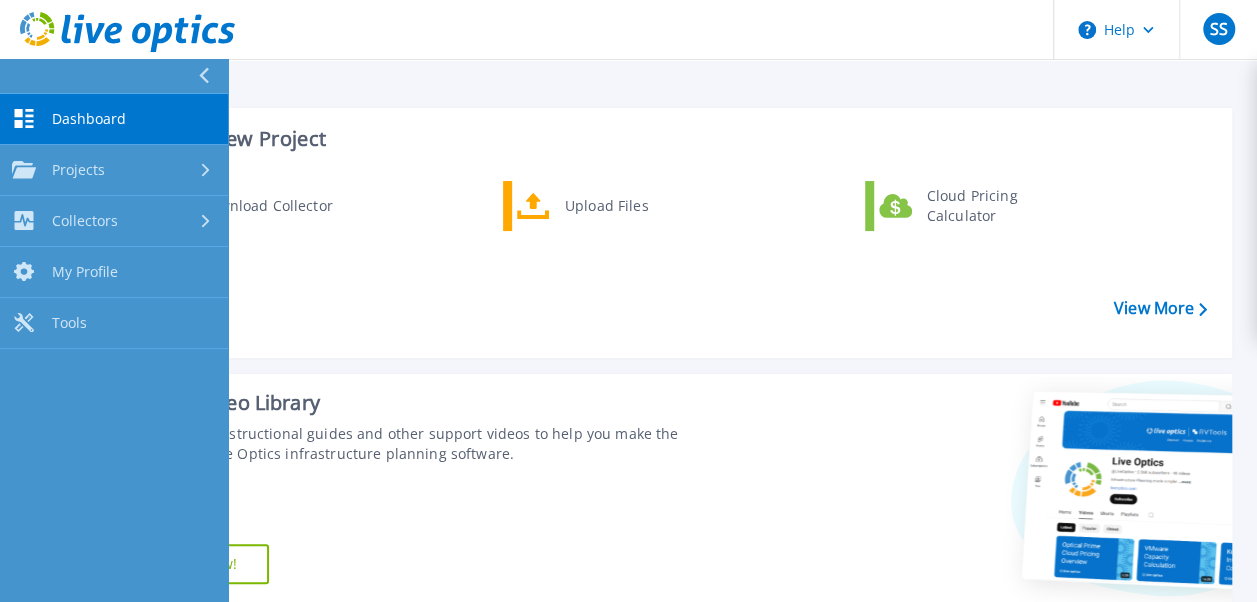 click on "Dashboard" at bounding box center (89, 119) 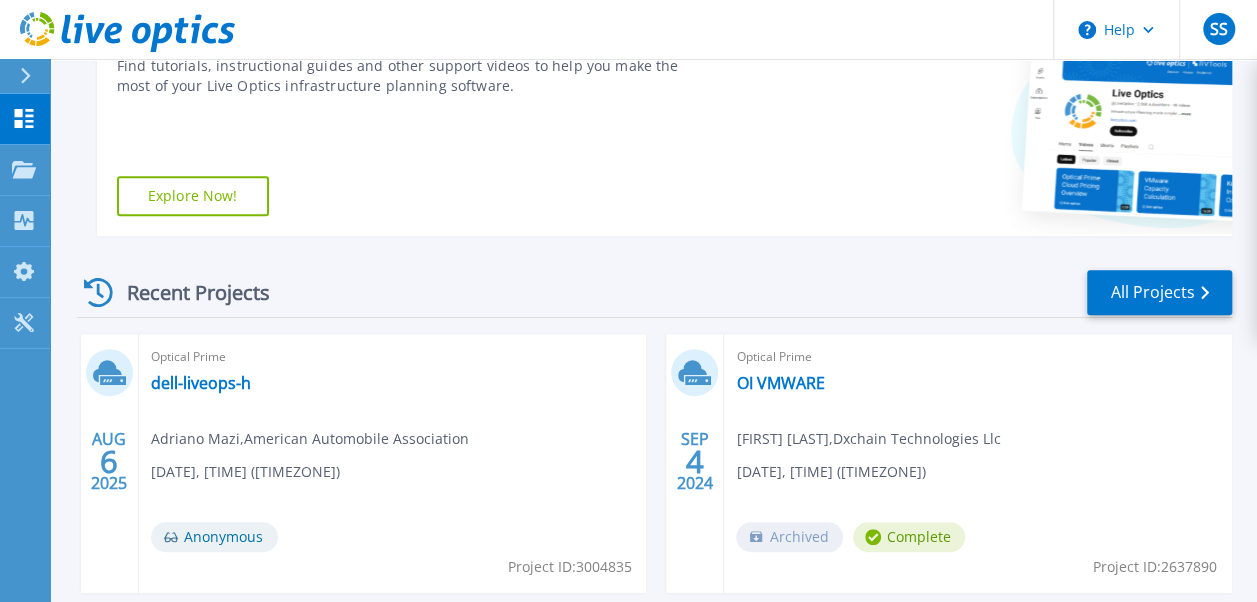 scroll, scrollTop: 400, scrollLeft: 0, axis: vertical 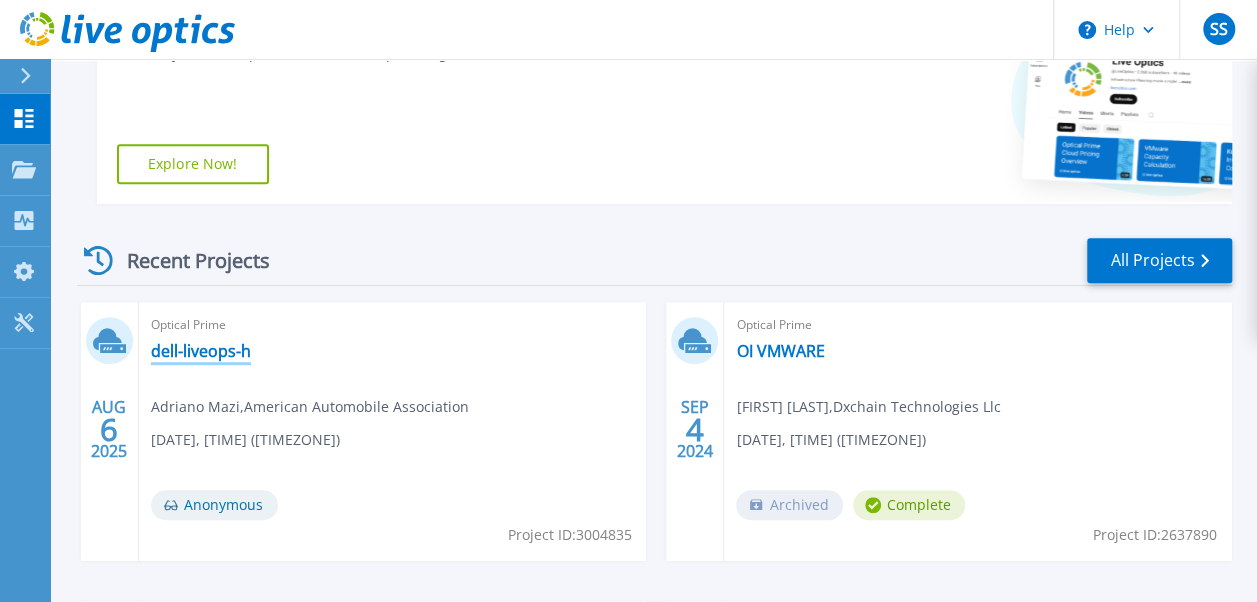 click on "dell-liveops-h" at bounding box center [201, 351] 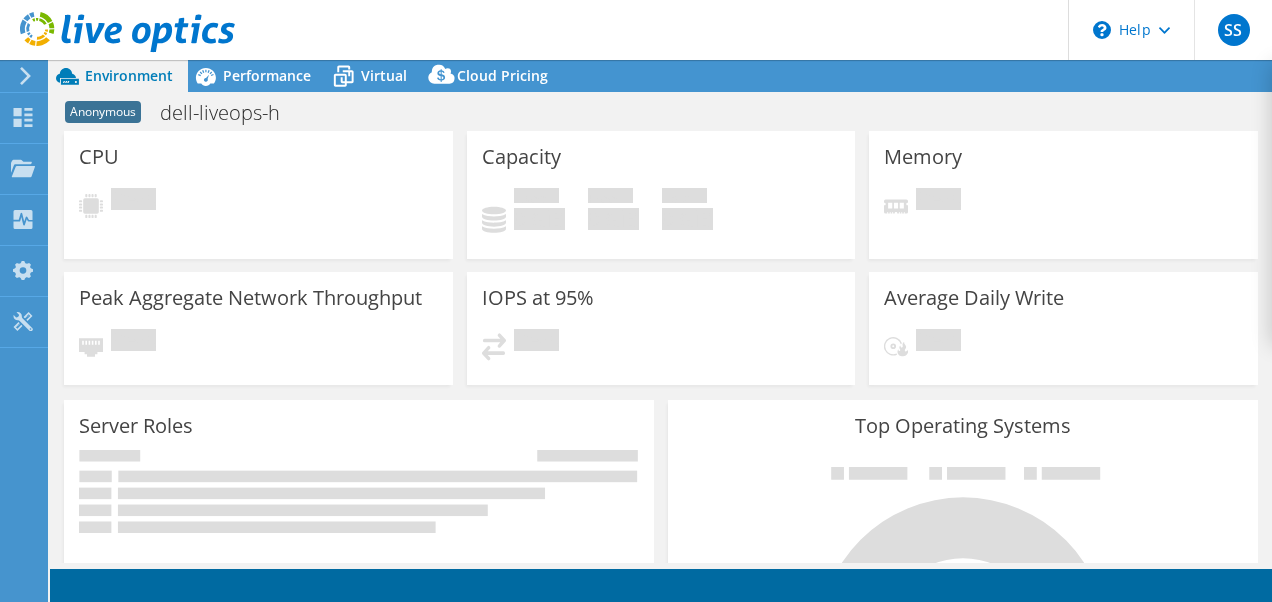 scroll, scrollTop: 0, scrollLeft: 0, axis: both 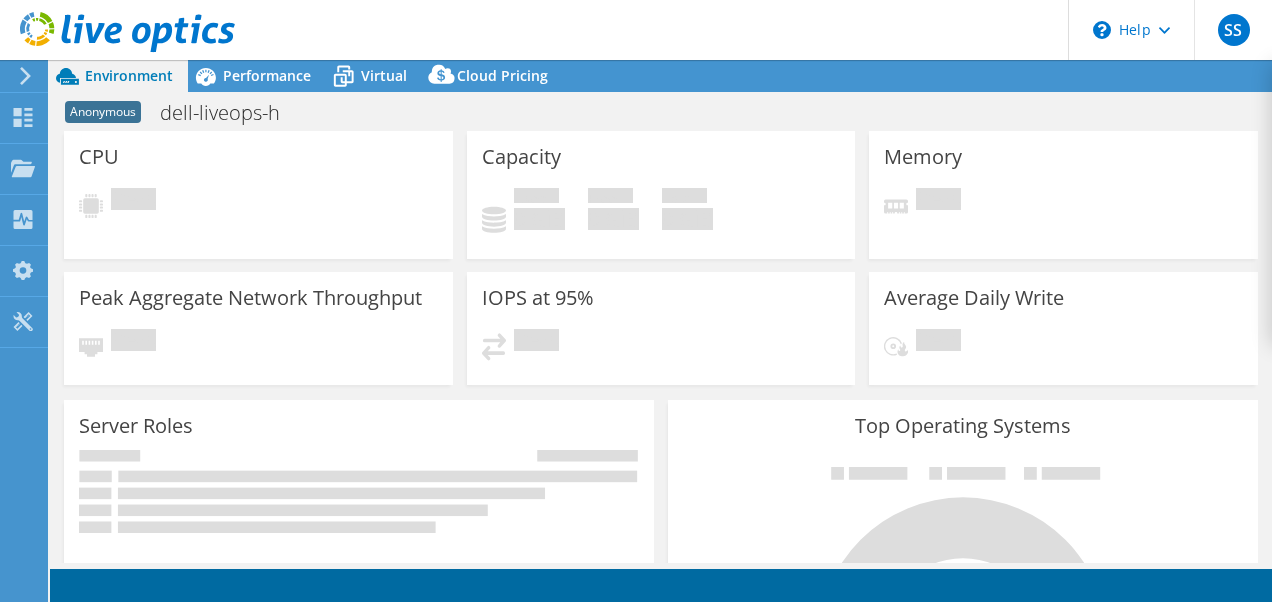 select on "[CITY]" 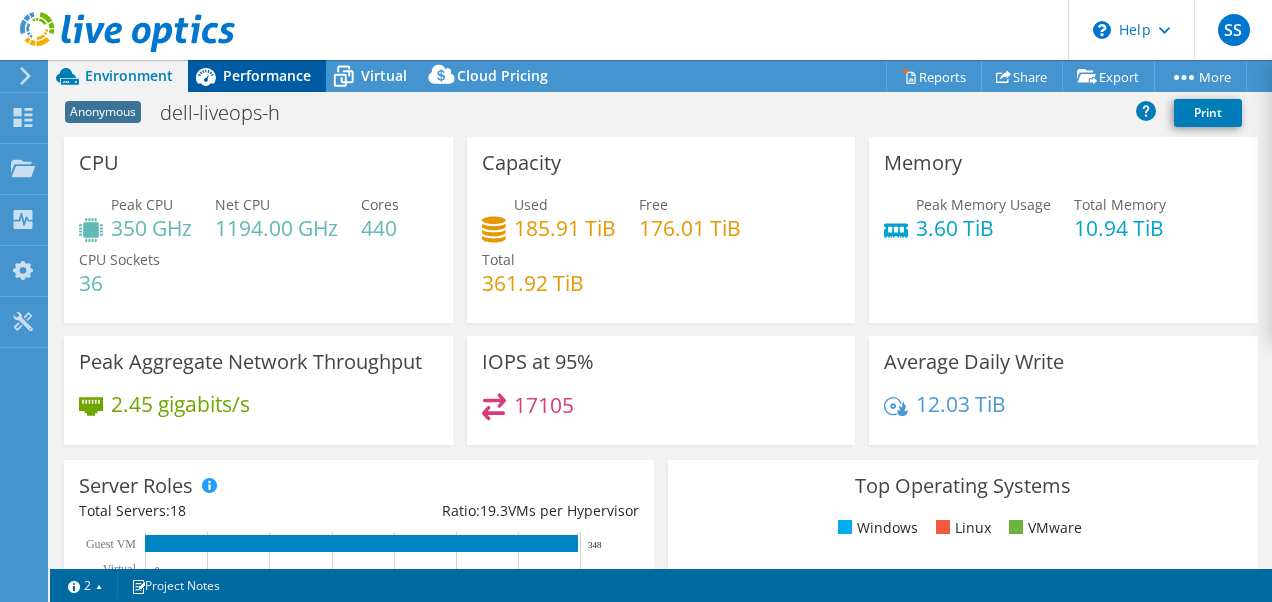 click on "Performance" at bounding box center (267, 75) 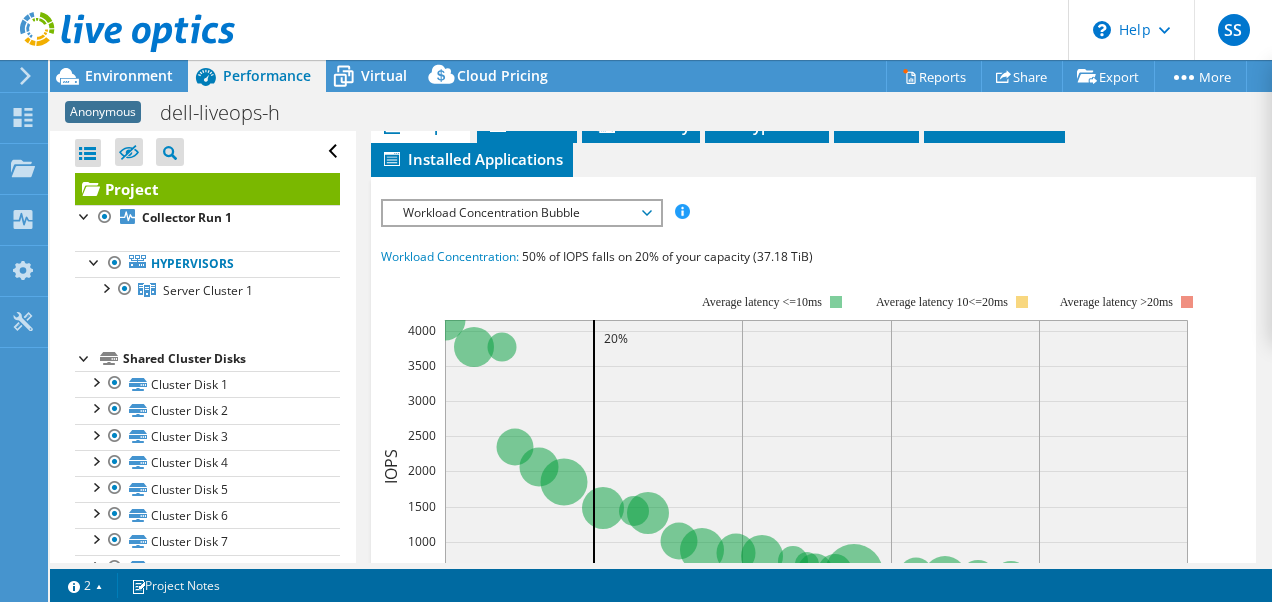scroll, scrollTop: 0, scrollLeft: 0, axis: both 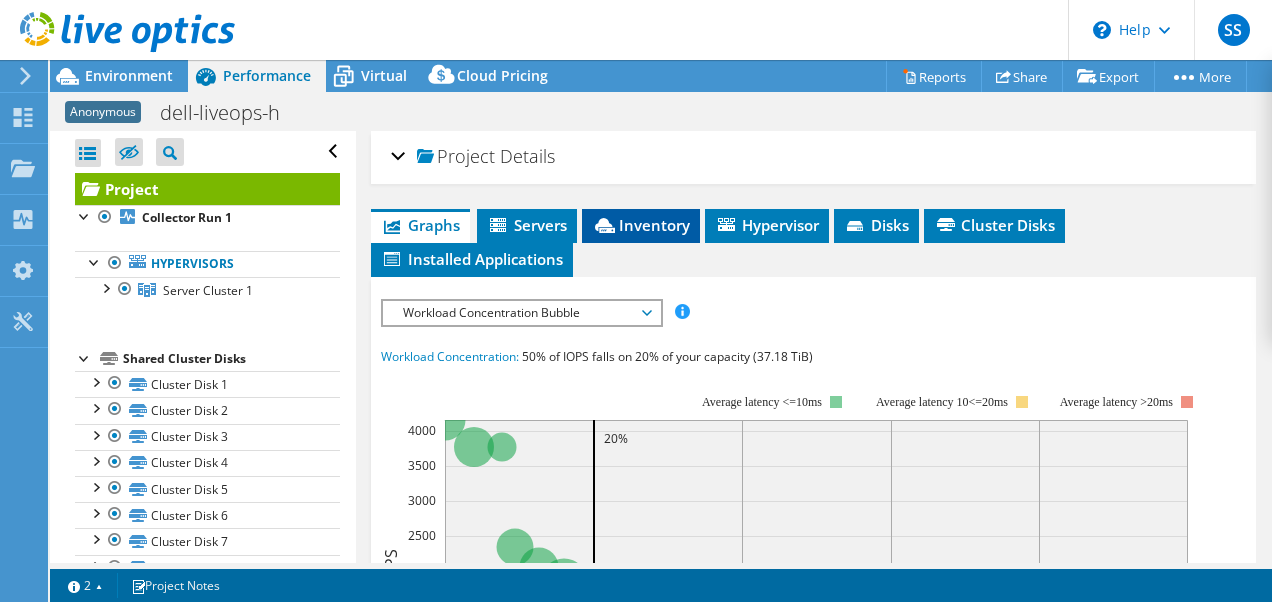 click on "Inventory" at bounding box center (641, 225) 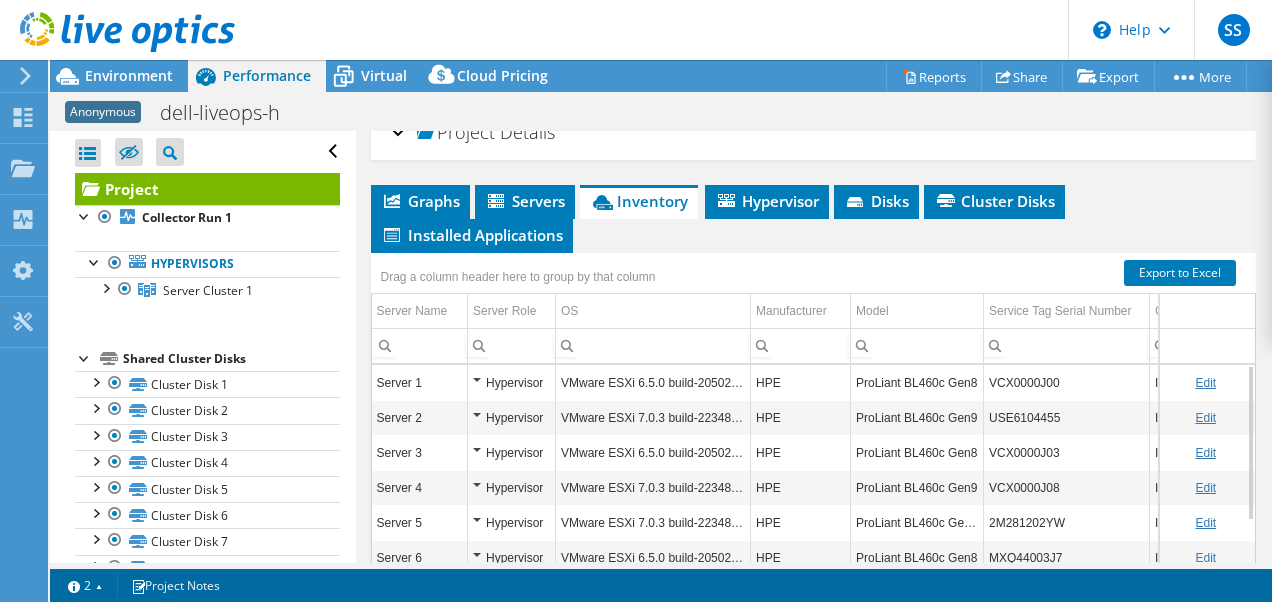 scroll, scrollTop: 0, scrollLeft: 0, axis: both 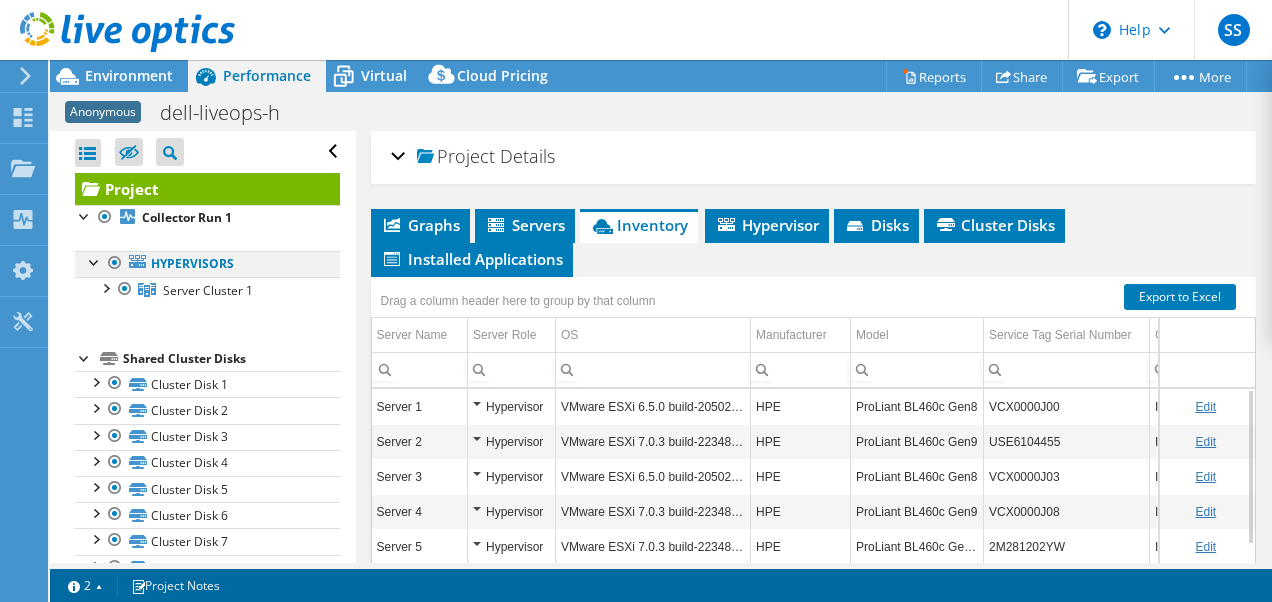 click at bounding box center [95, 261] 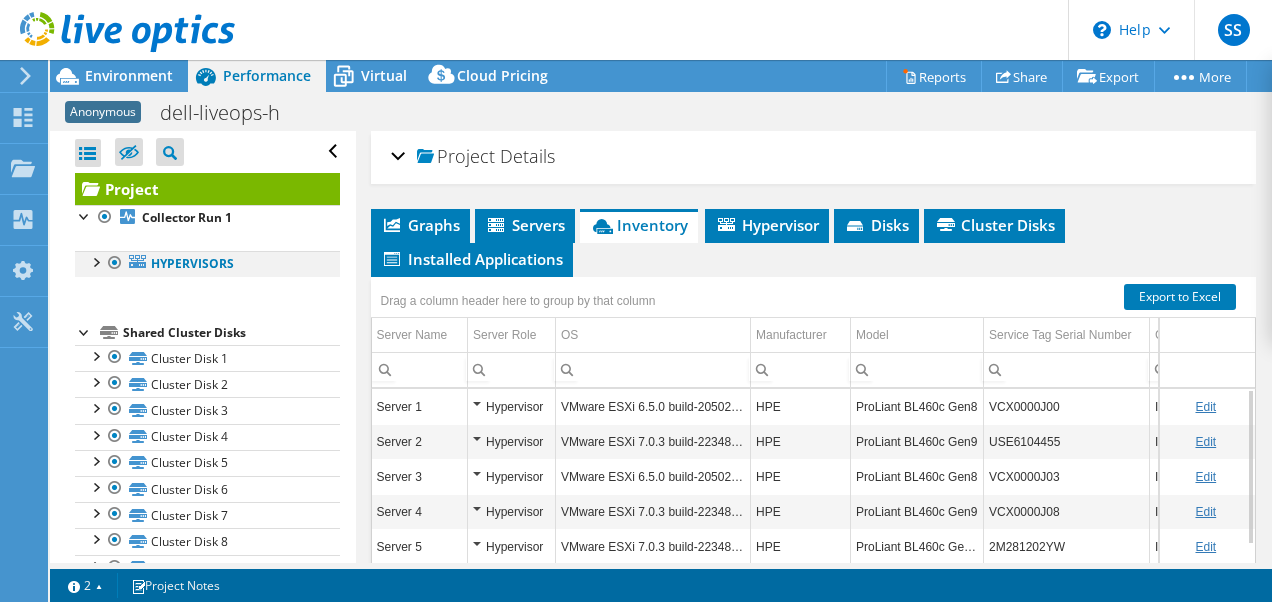 click at bounding box center (95, 261) 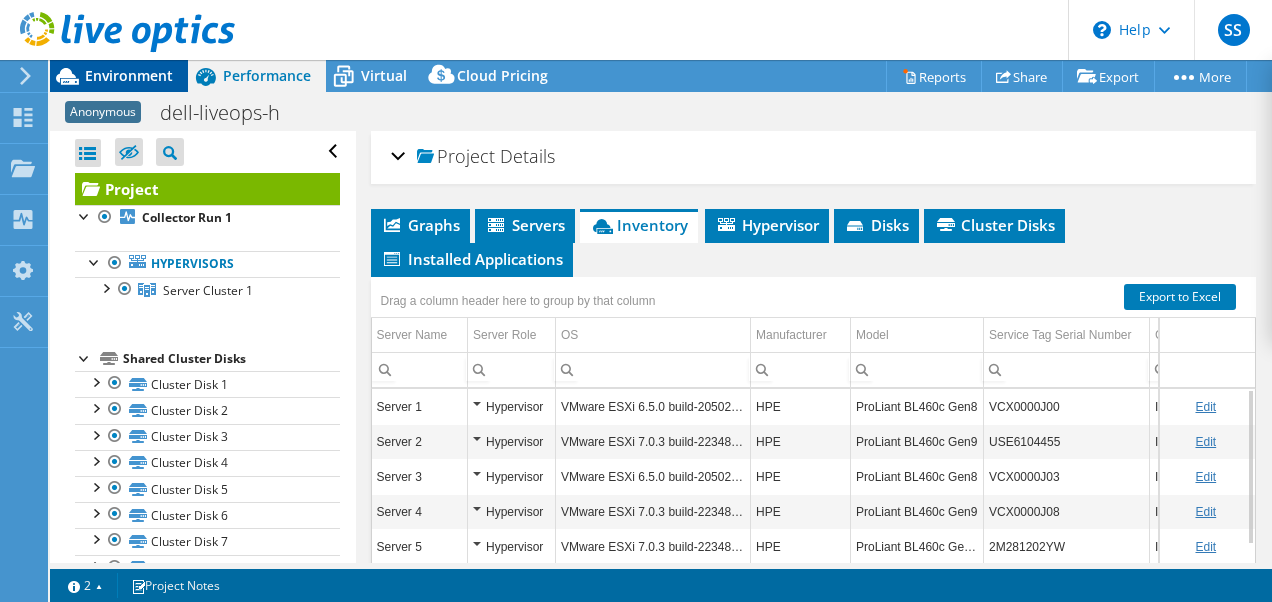 click on "Environment" at bounding box center (129, 75) 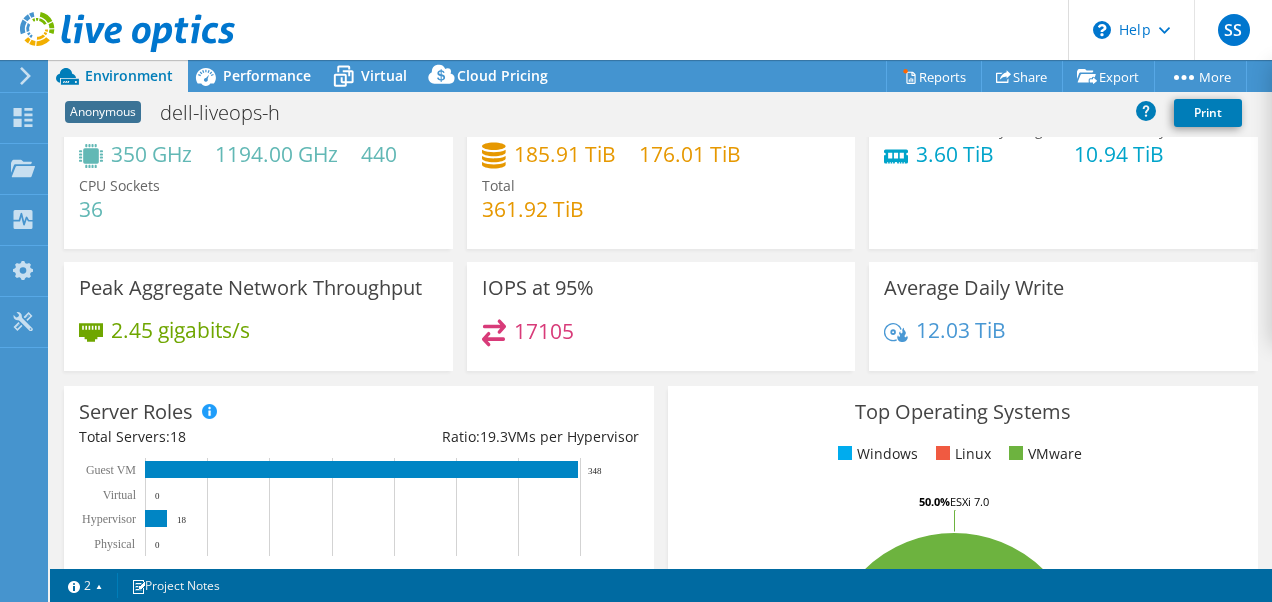 scroll, scrollTop: 0, scrollLeft: 0, axis: both 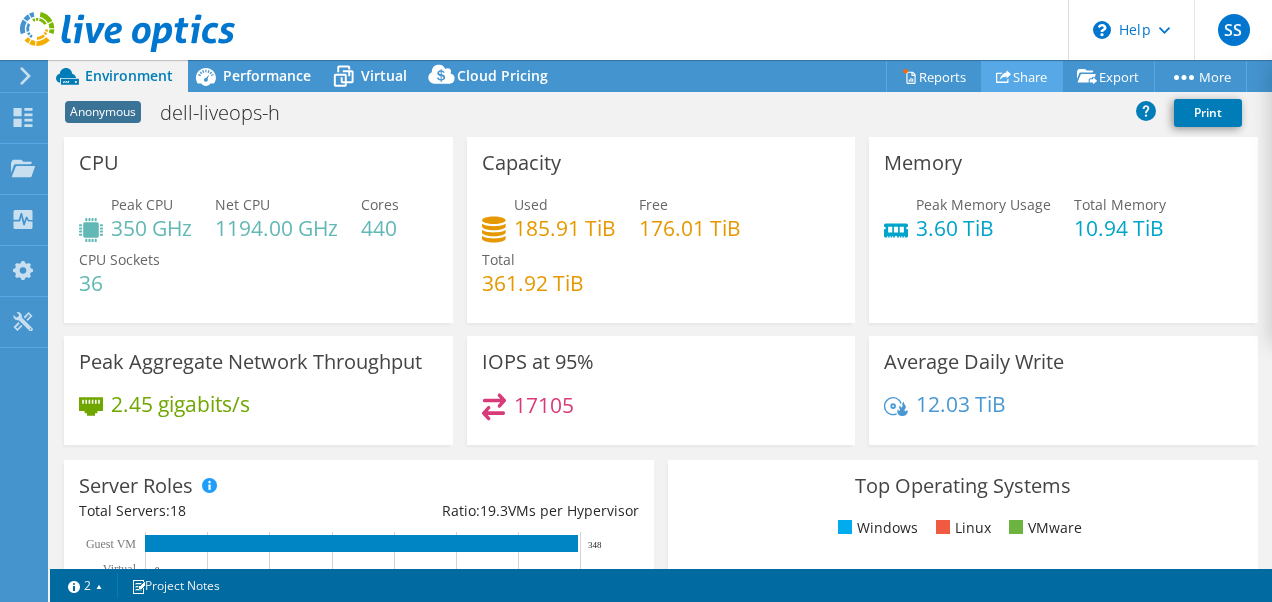 click on "Share" at bounding box center [1022, 76] 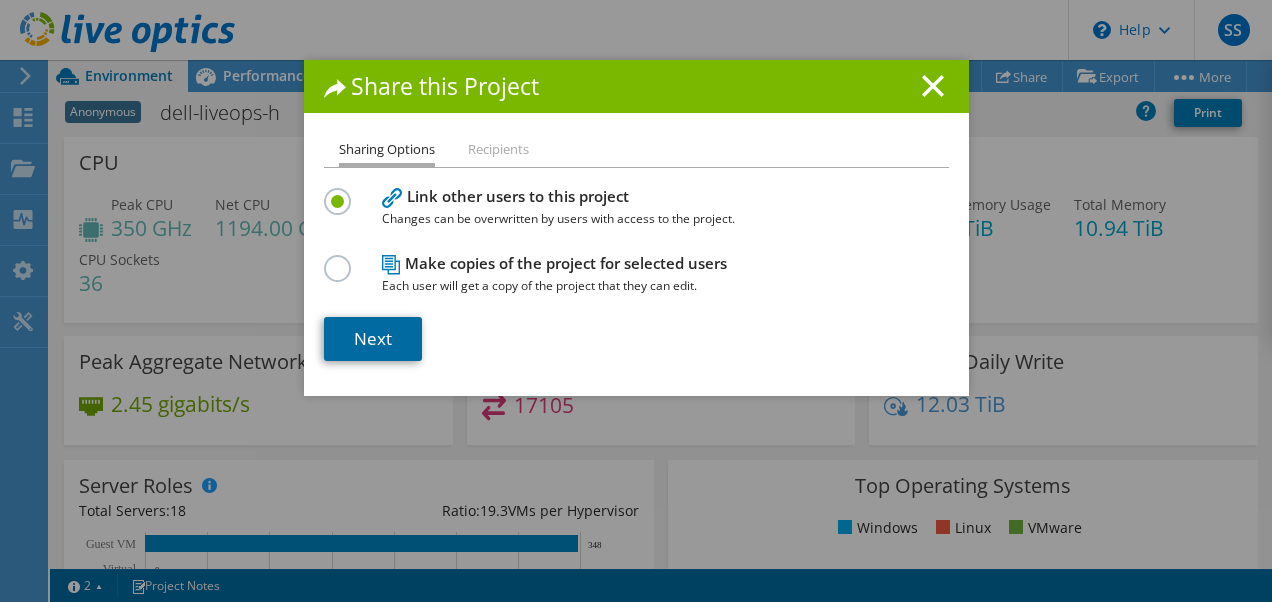 click on "Next" at bounding box center [373, 339] 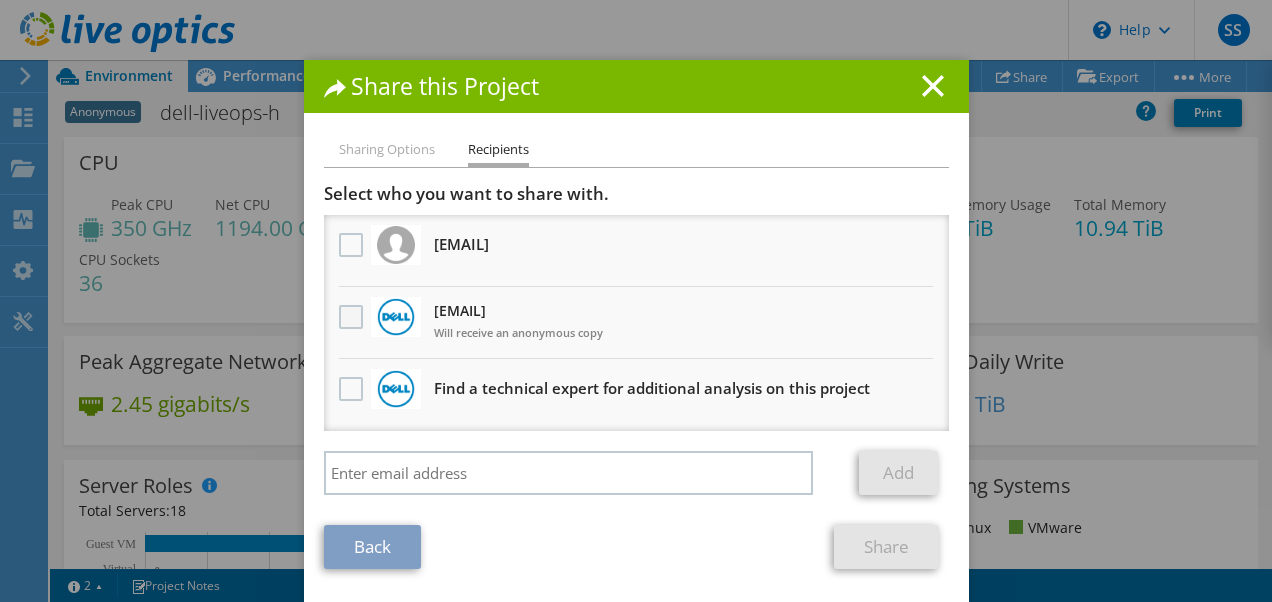 click at bounding box center (353, 317) 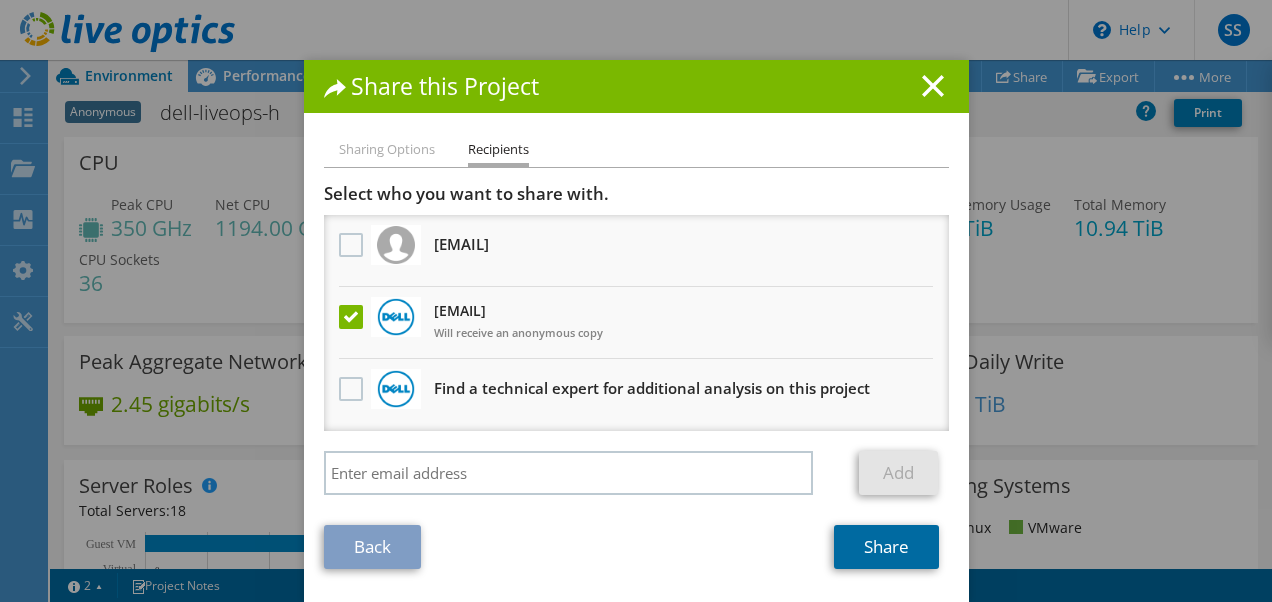 click on "Share" at bounding box center [886, 547] 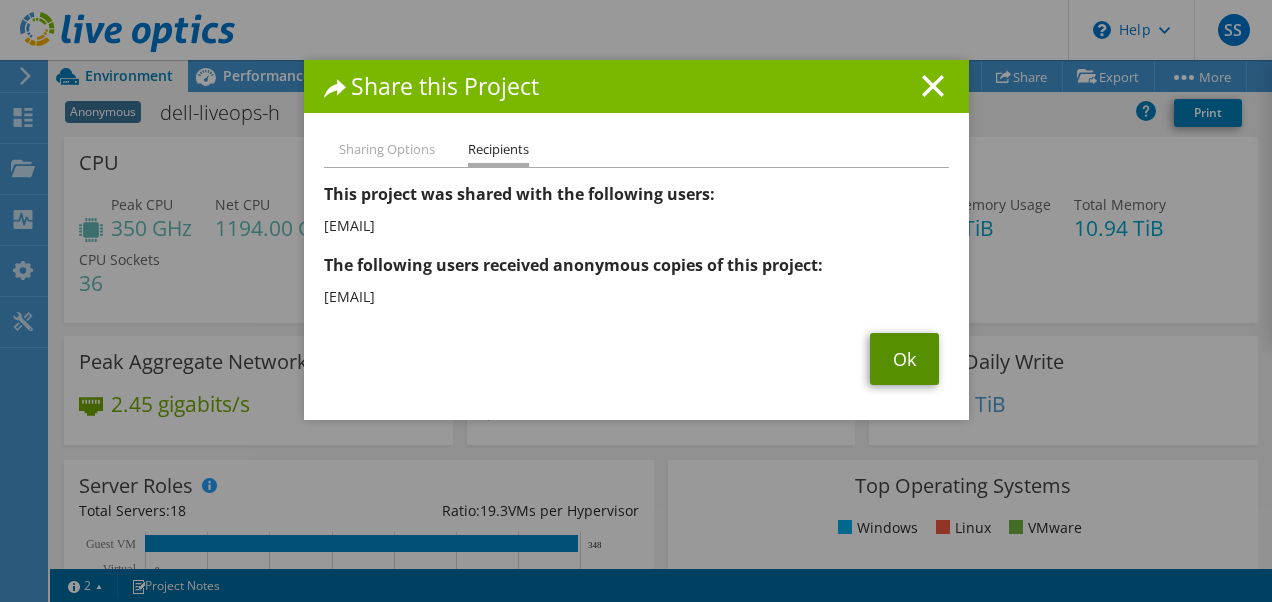 click on "Ok" at bounding box center (904, 359) 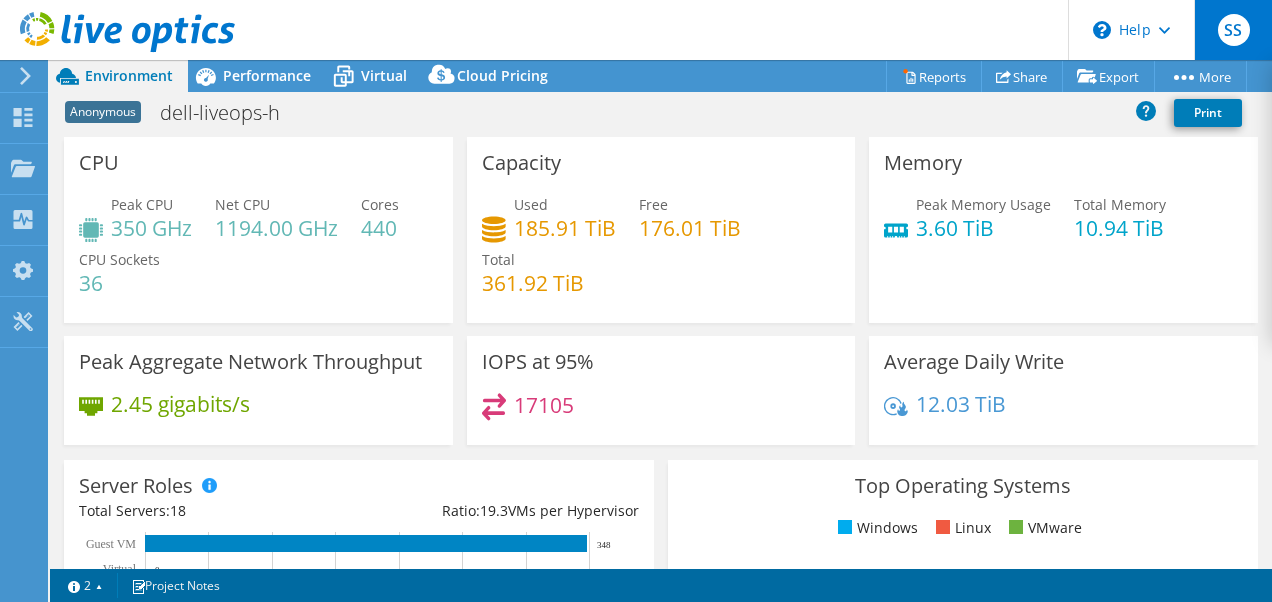 click on "SS" at bounding box center [1234, 30] 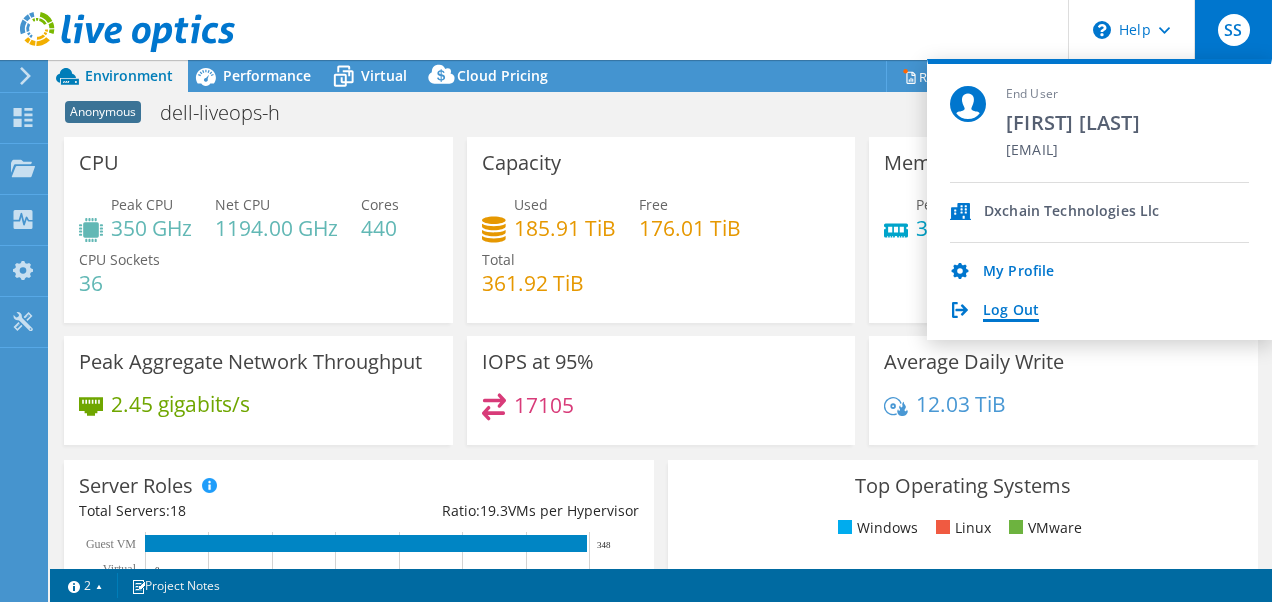 click on "Log Out" at bounding box center [1011, 311] 